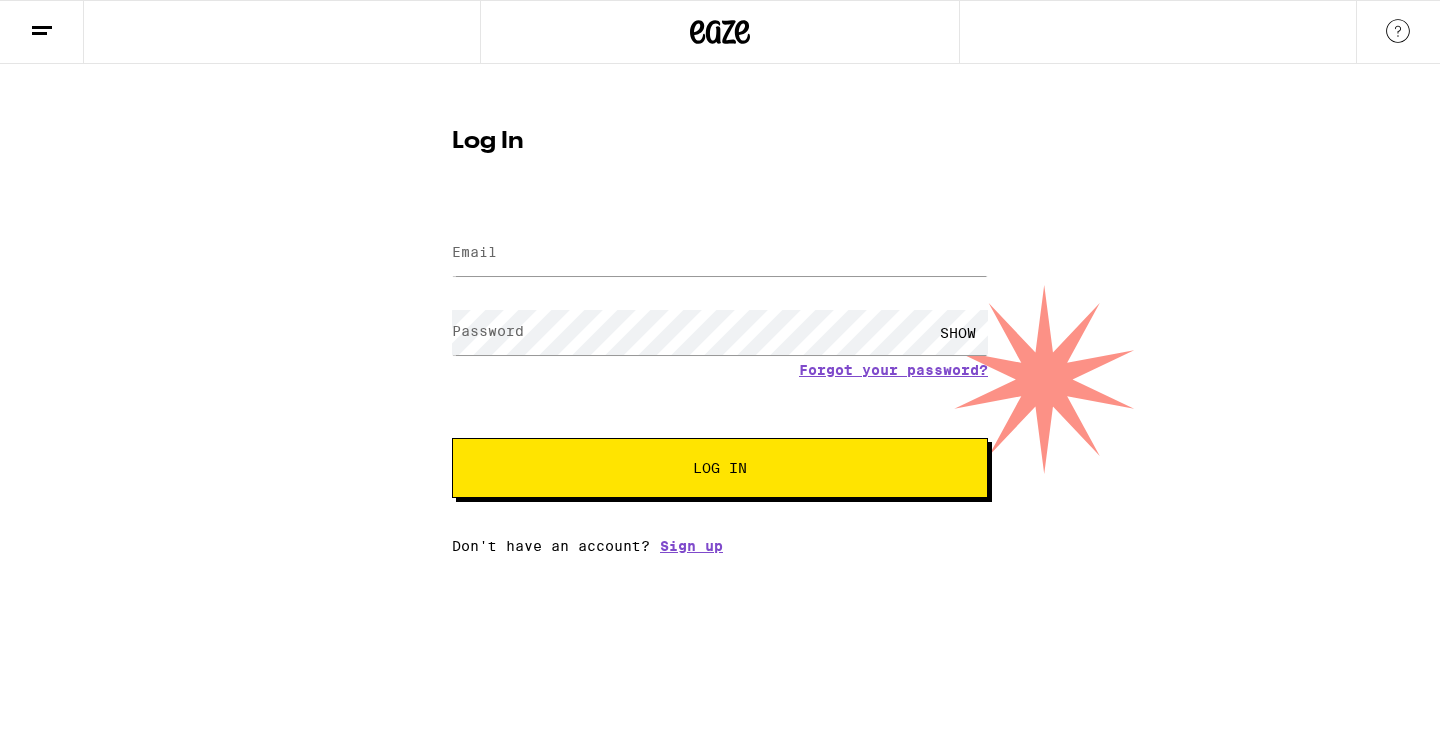 scroll, scrollTop: 0, scrollLeft: 0, axis: both 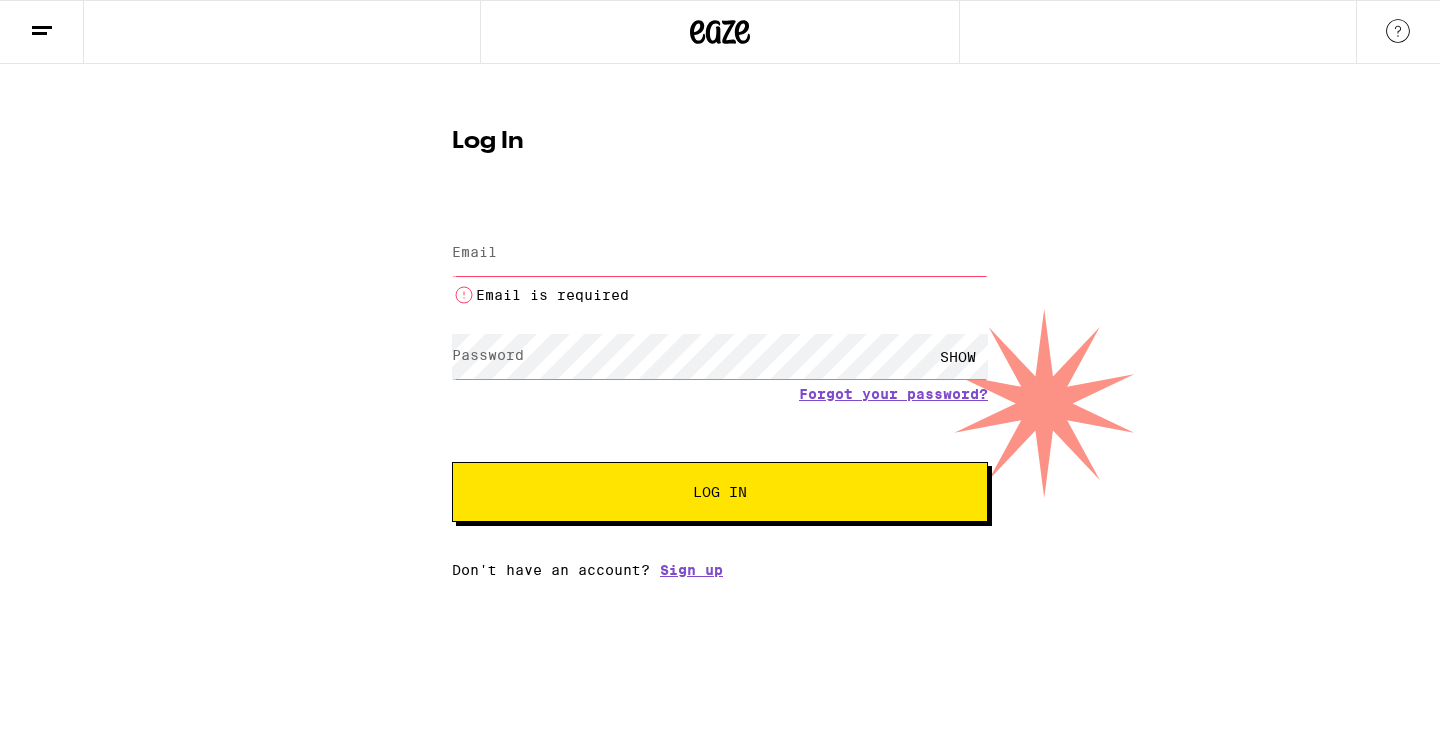 click on "Email" at bounding box center (720, 253) 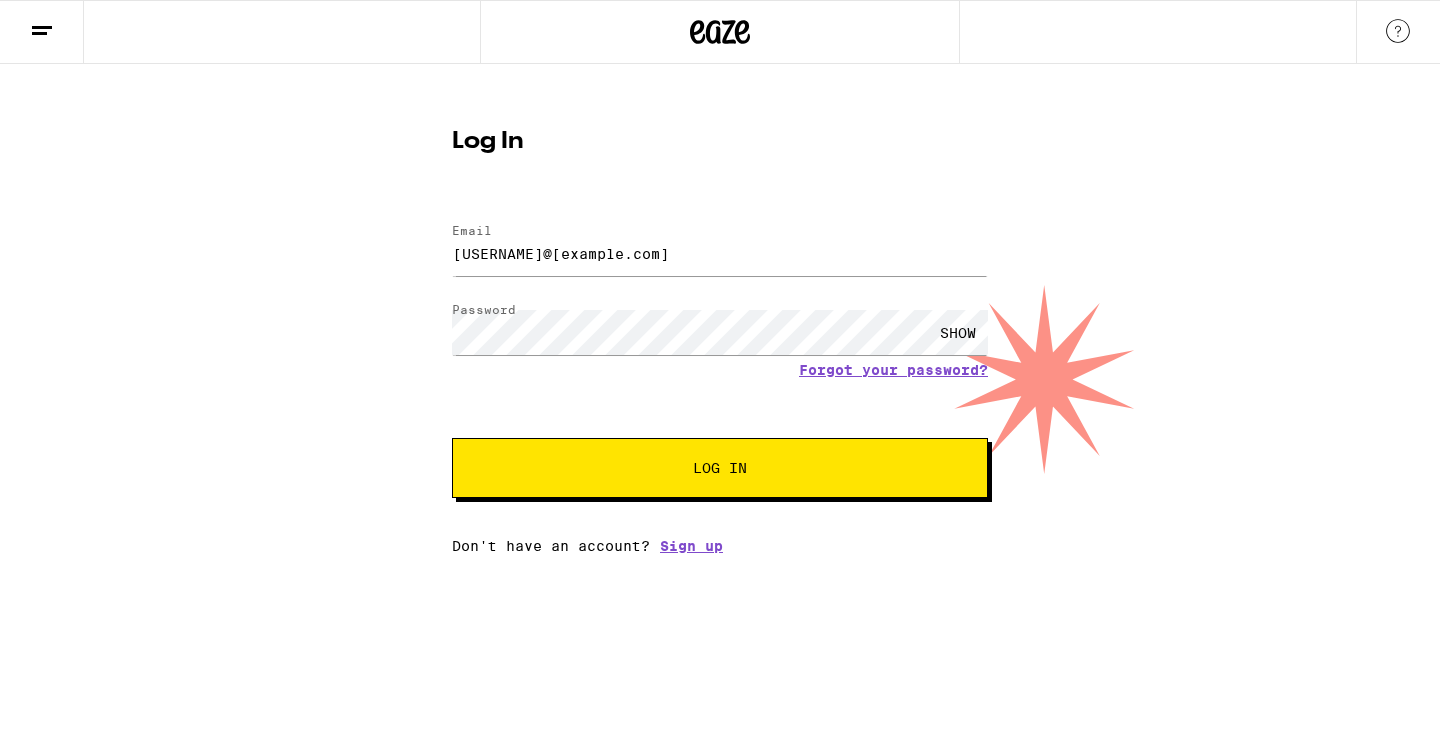 click on "Log In" at bounding box center [720, 468] 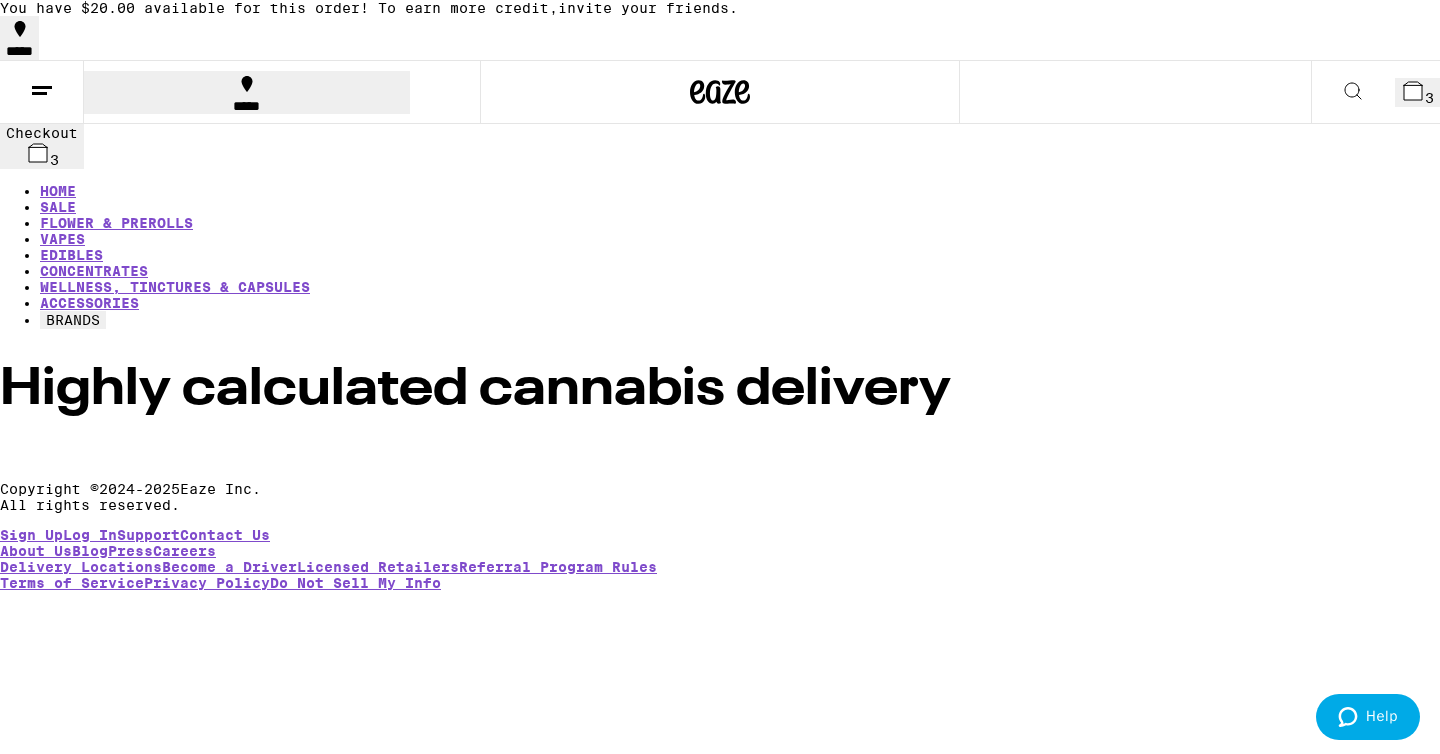 scroll, scrollTop: 0, scrollLeft: 0, axis: both 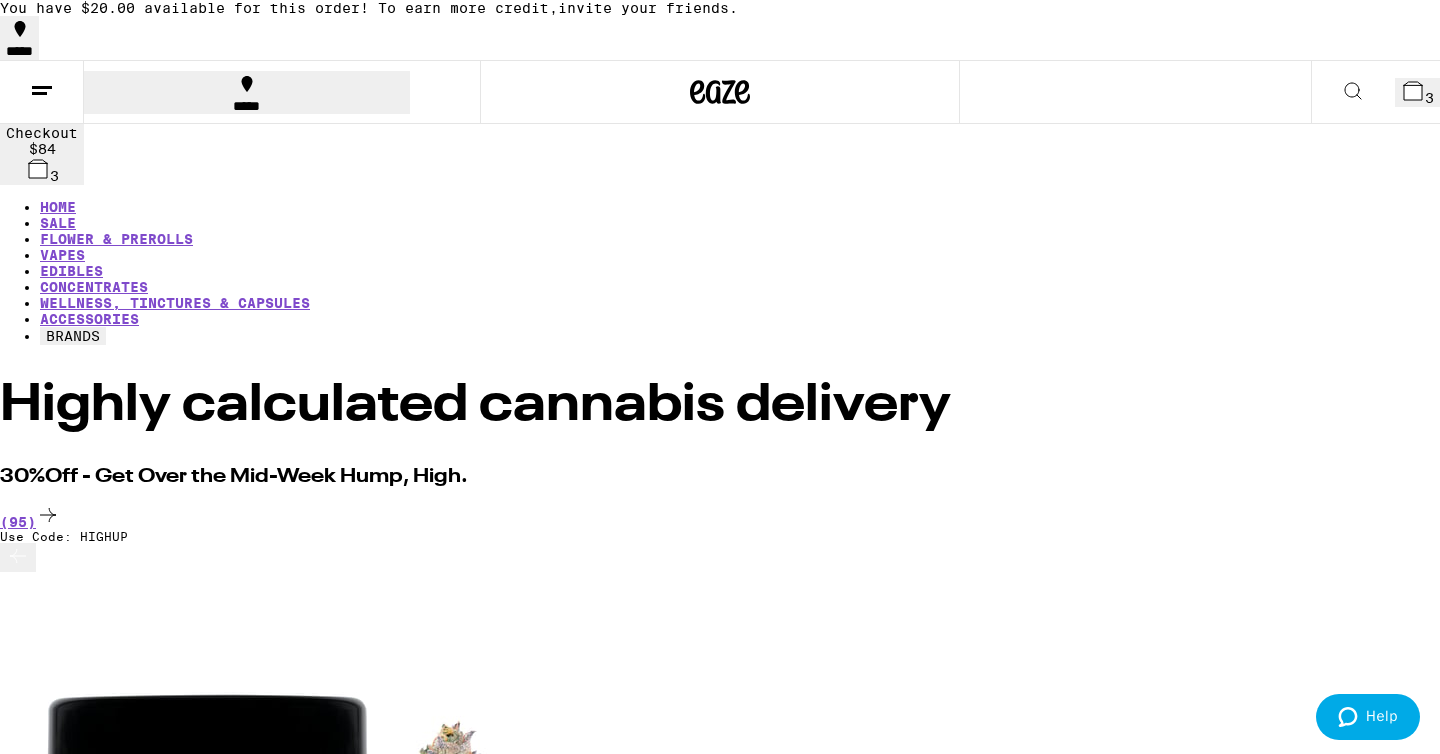click 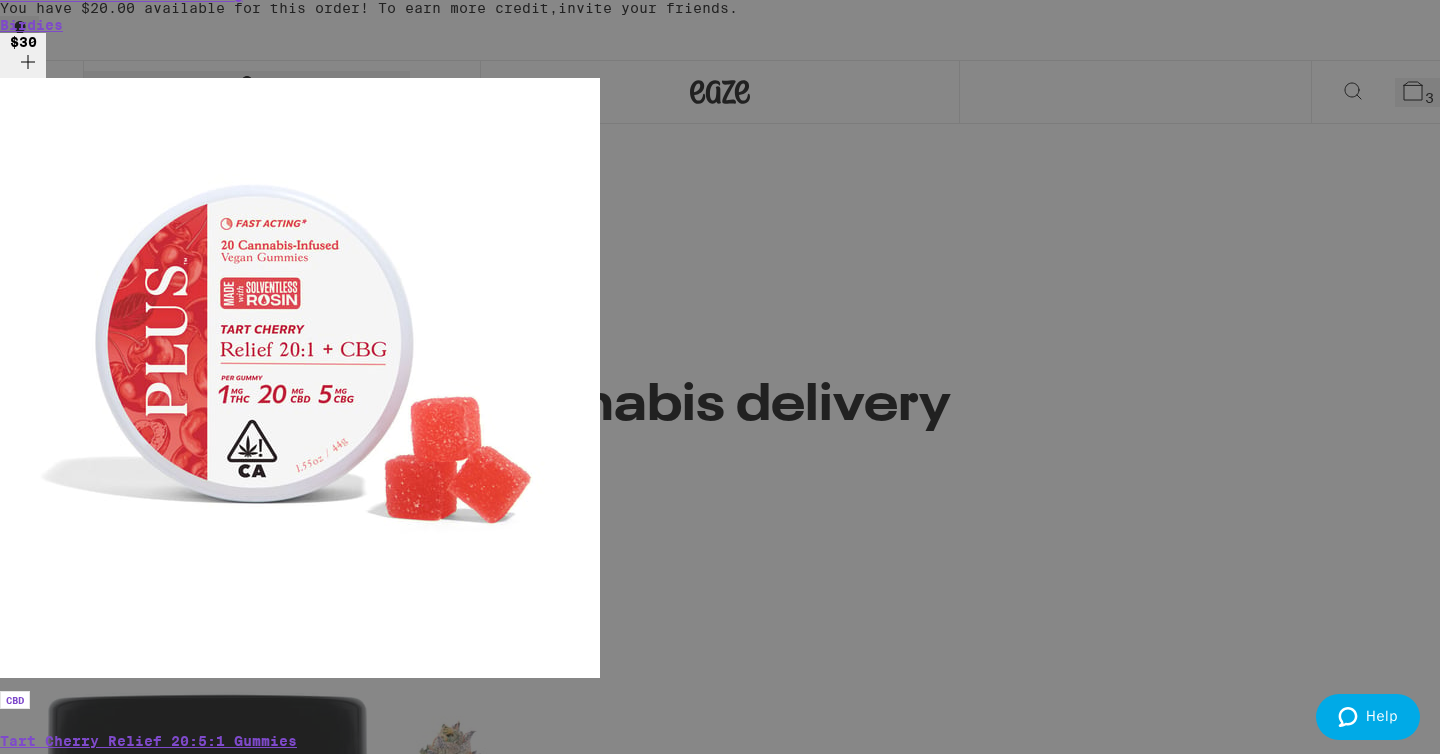 scroll, scrollTop: 195, scrollLeft: 0, axis: vertical 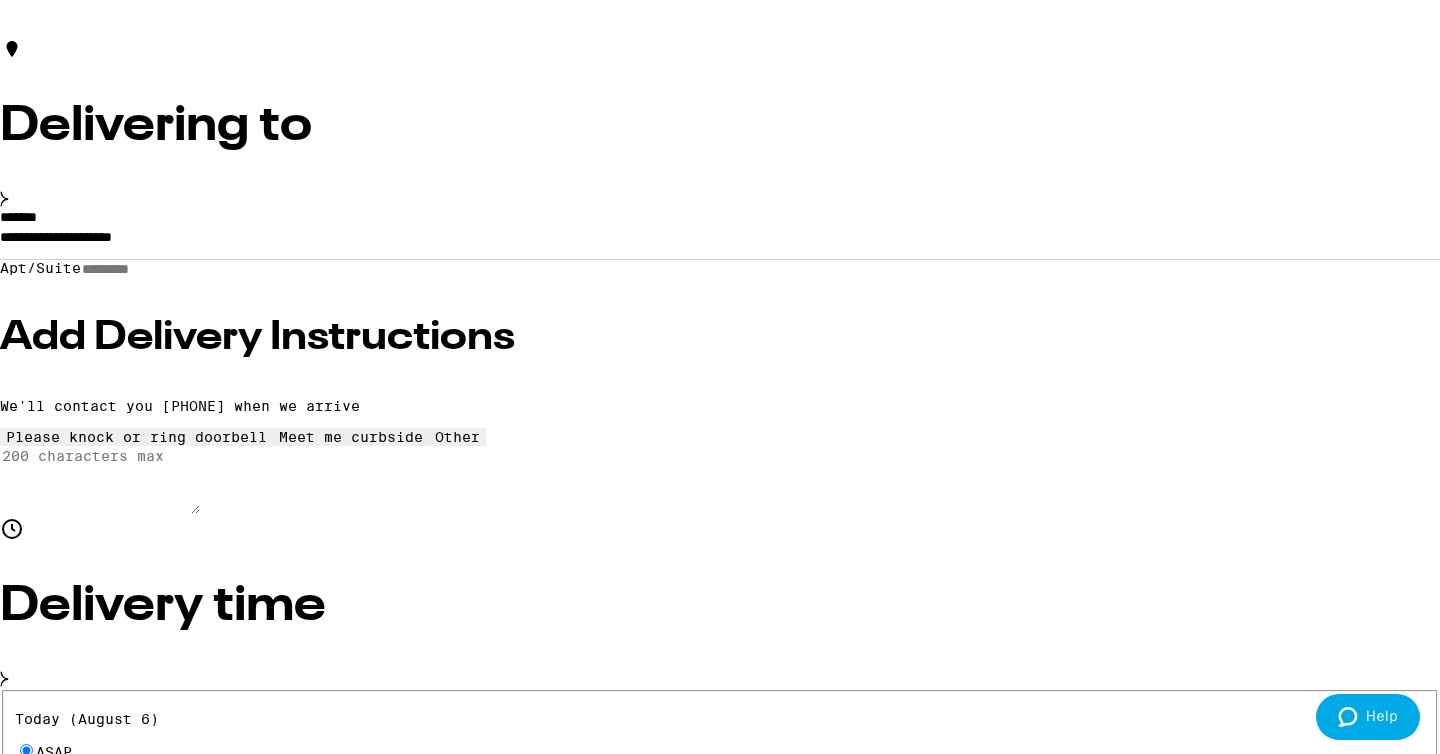 click on "**********" at bounding box center (720, 242) 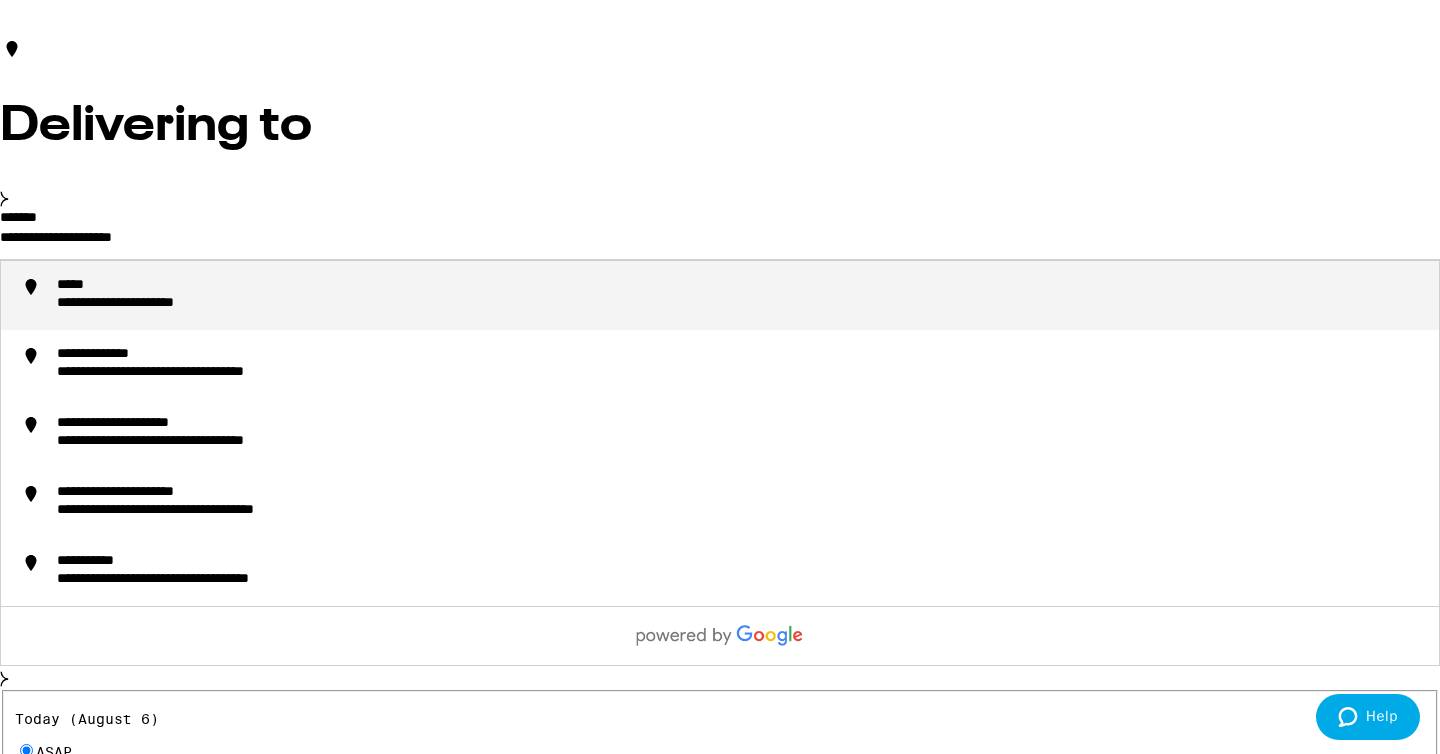 click on "**********" at bounding box center (720, 242) 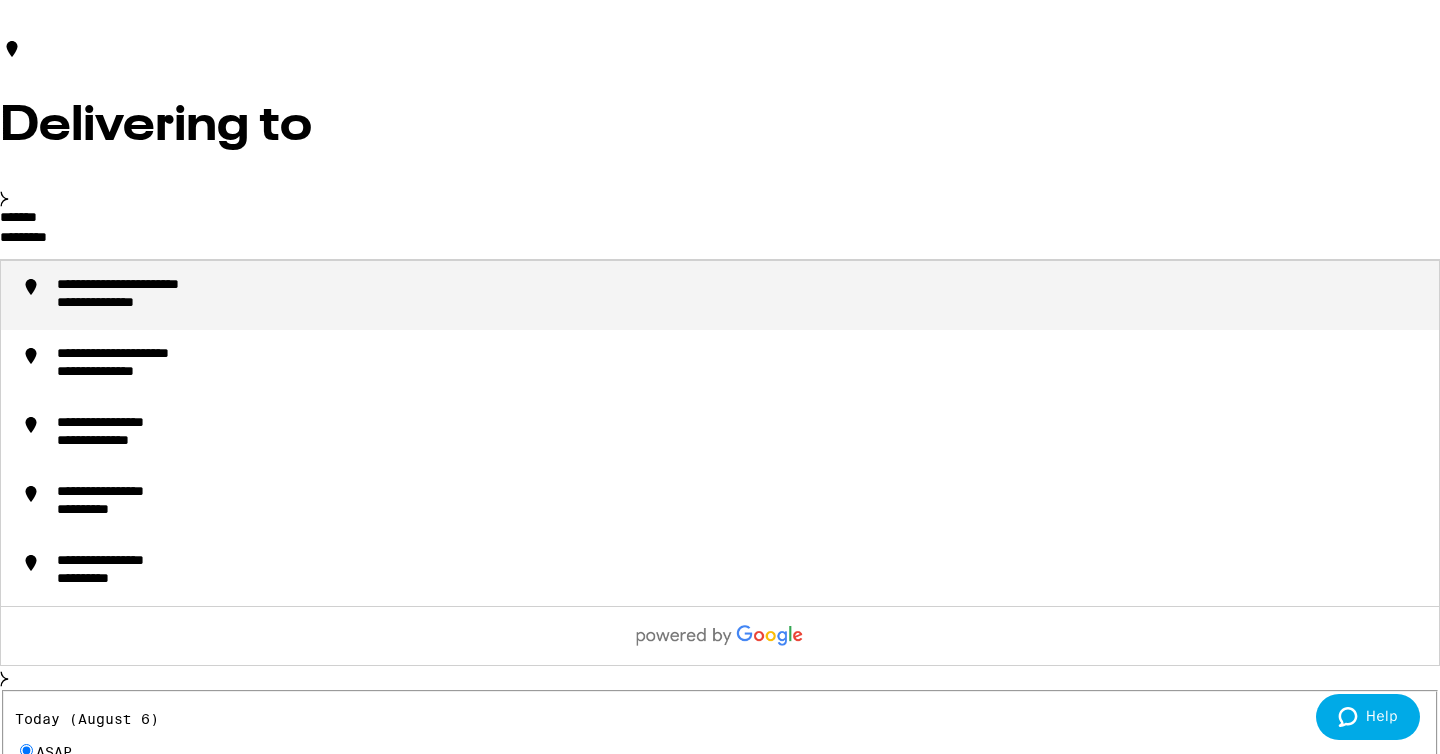 click on "**********" at bounding box center [740, 295] 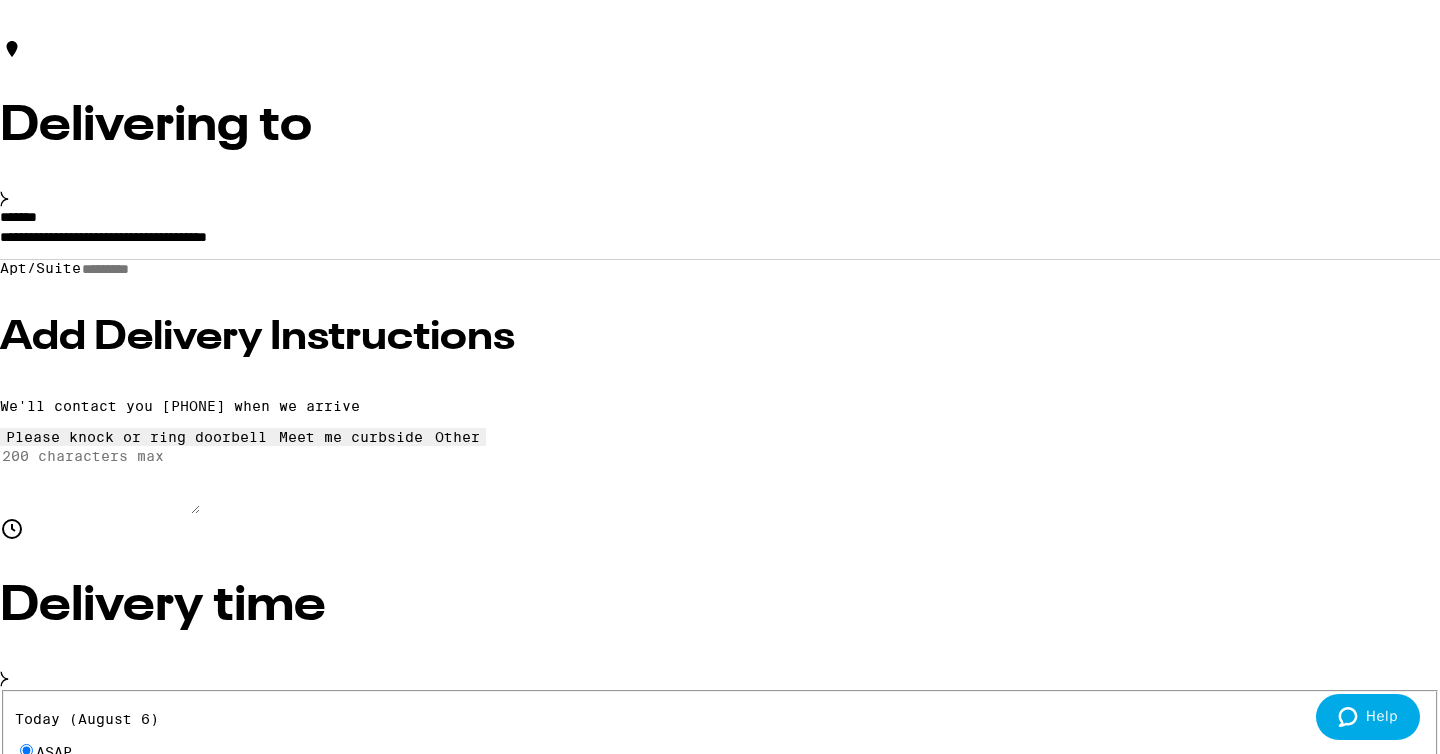 type on "**********" 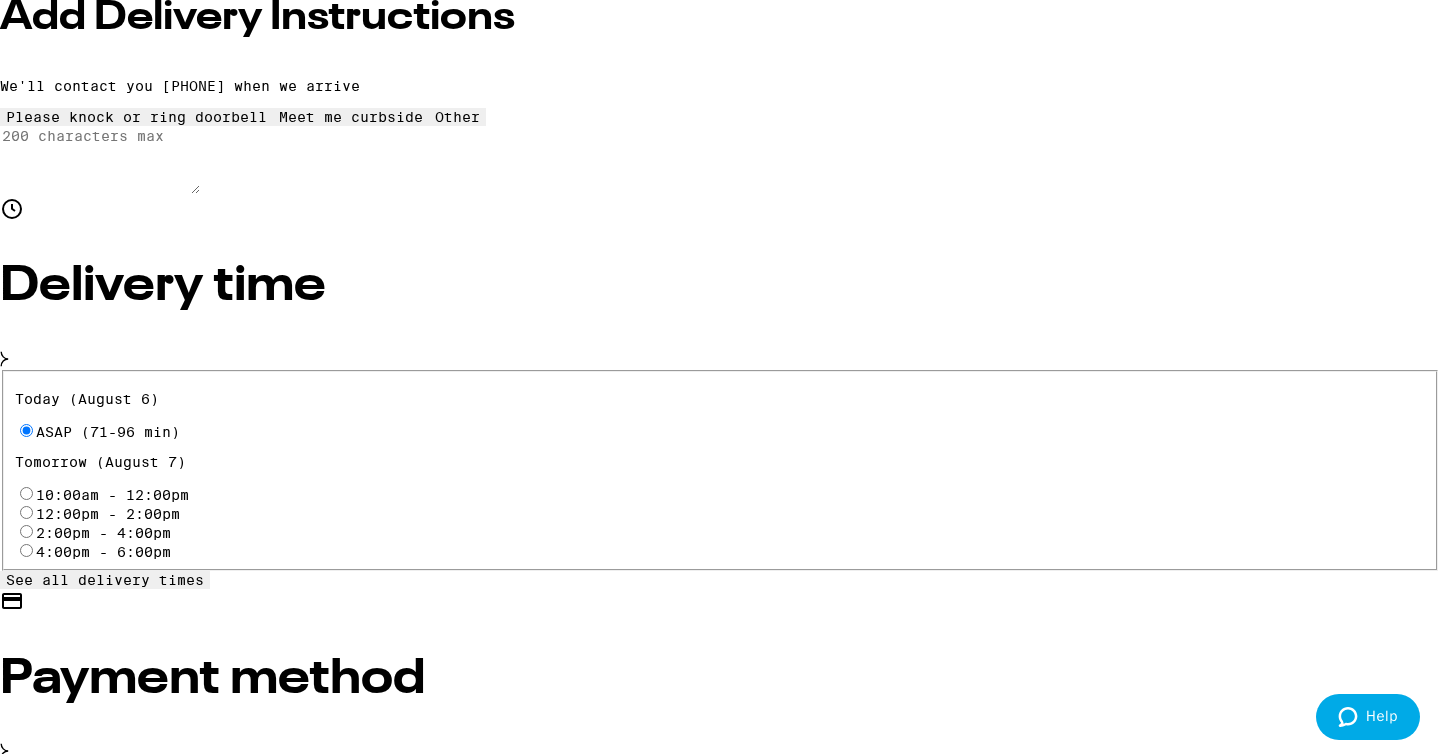 scroll, scrollTop: 594, scrollLeft: 0, axis: vertical 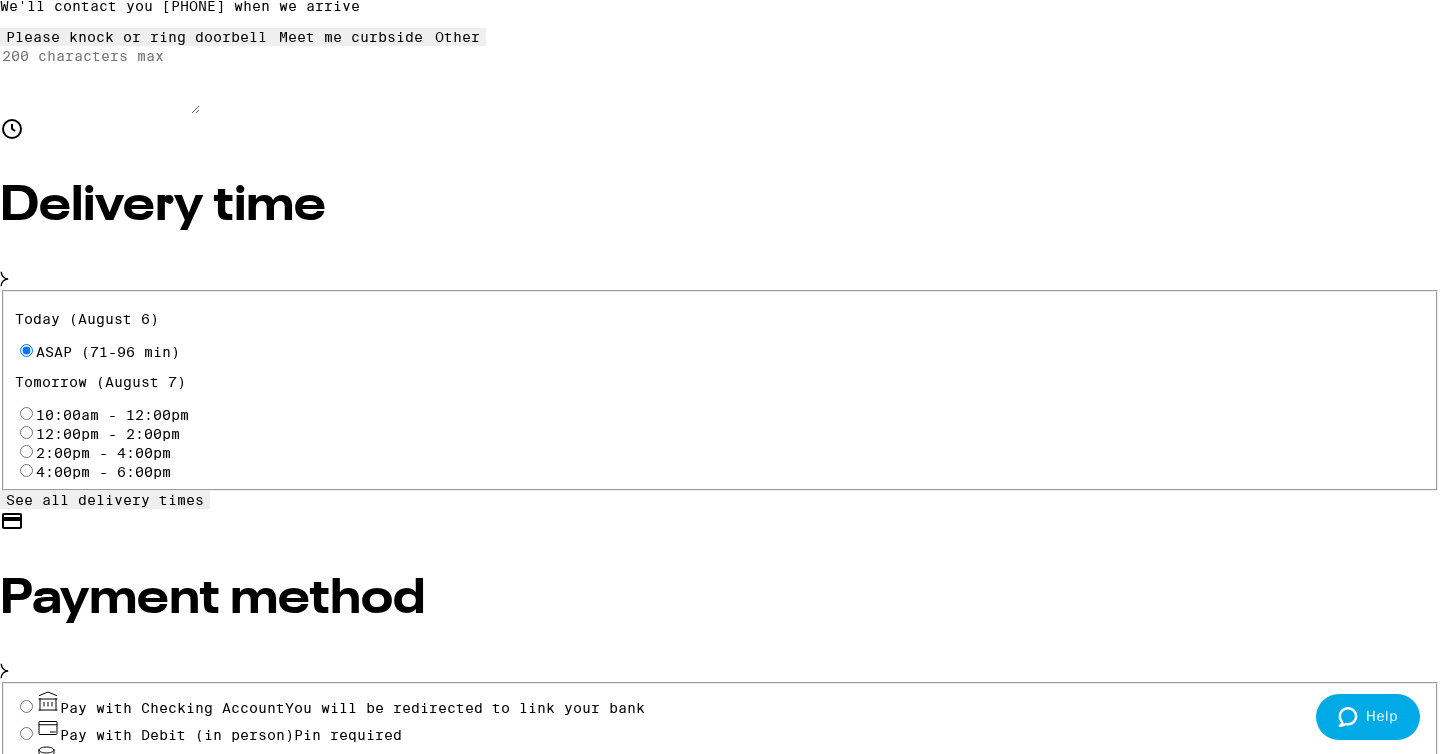 click on "Pay with Debit (in person)" at bounding box center (177, 735) 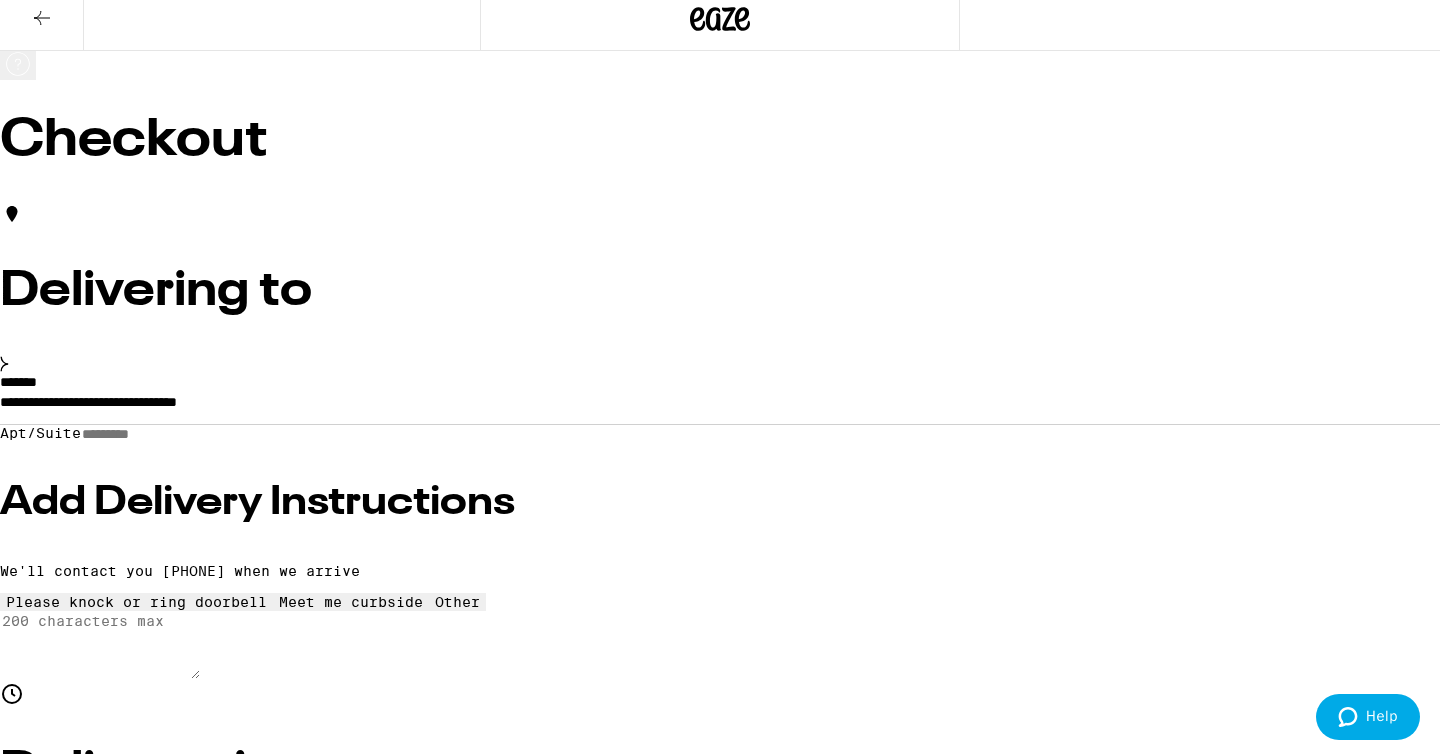scroll, scrollTop: 28, scrollLeft: 0, axis: vertical 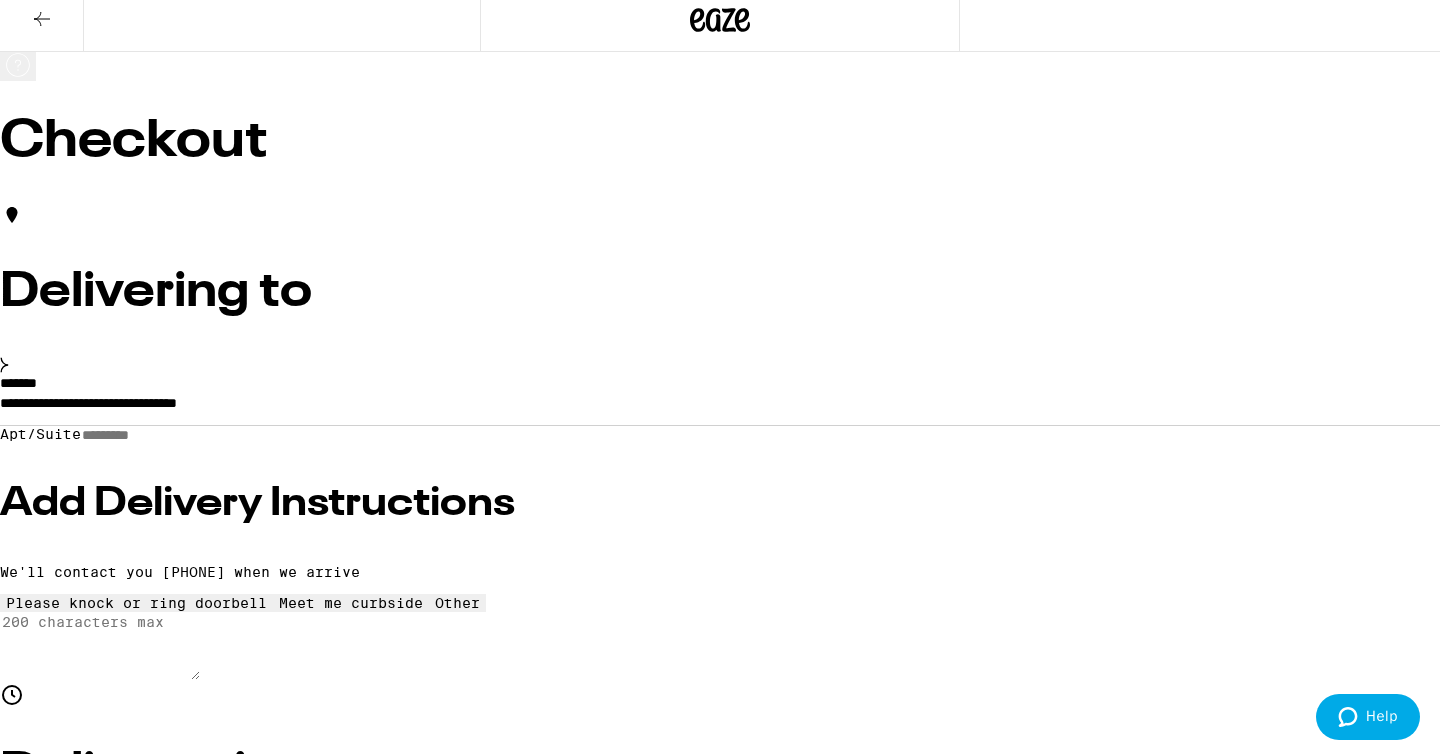 click on "Other" at bounding box center (720, 3012) 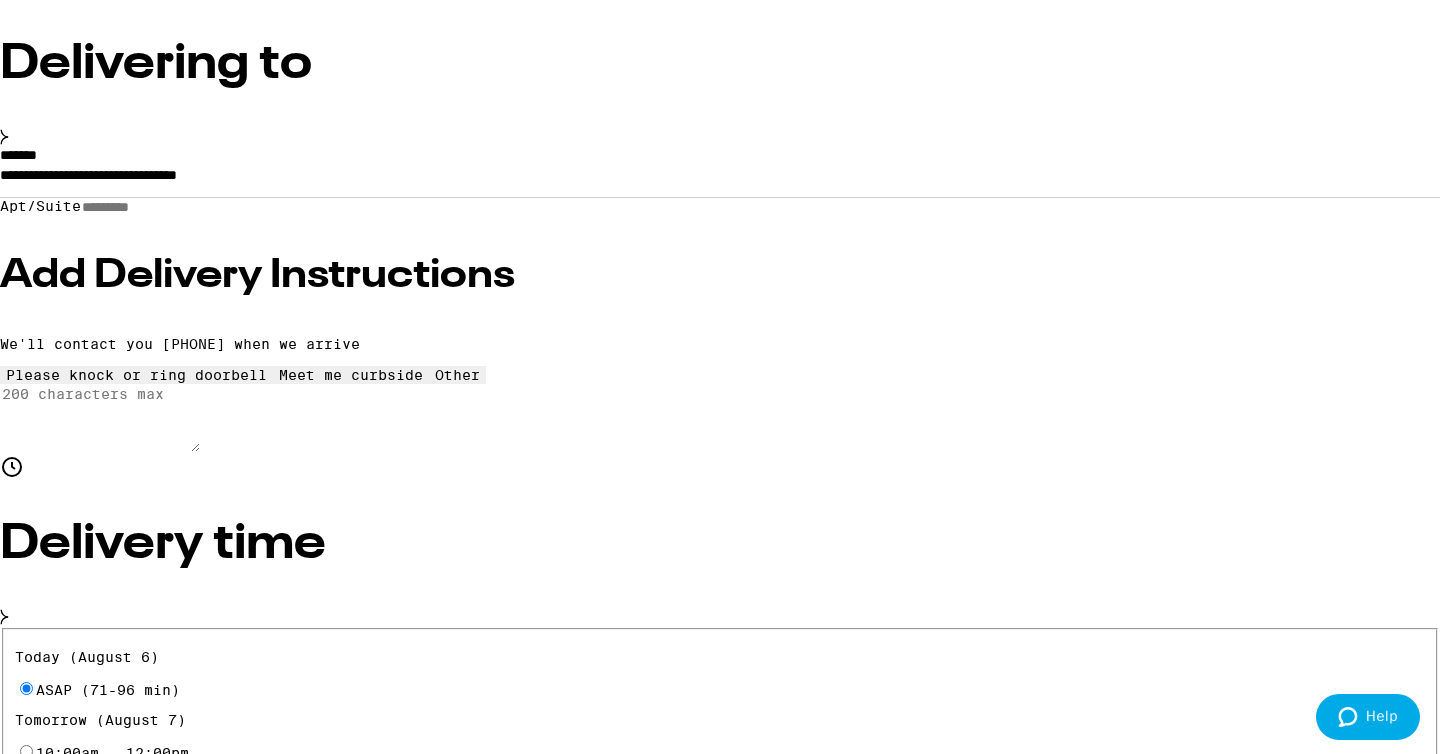 scroll, scrollTop: 260, scrollLeft: 0, axis: vertical 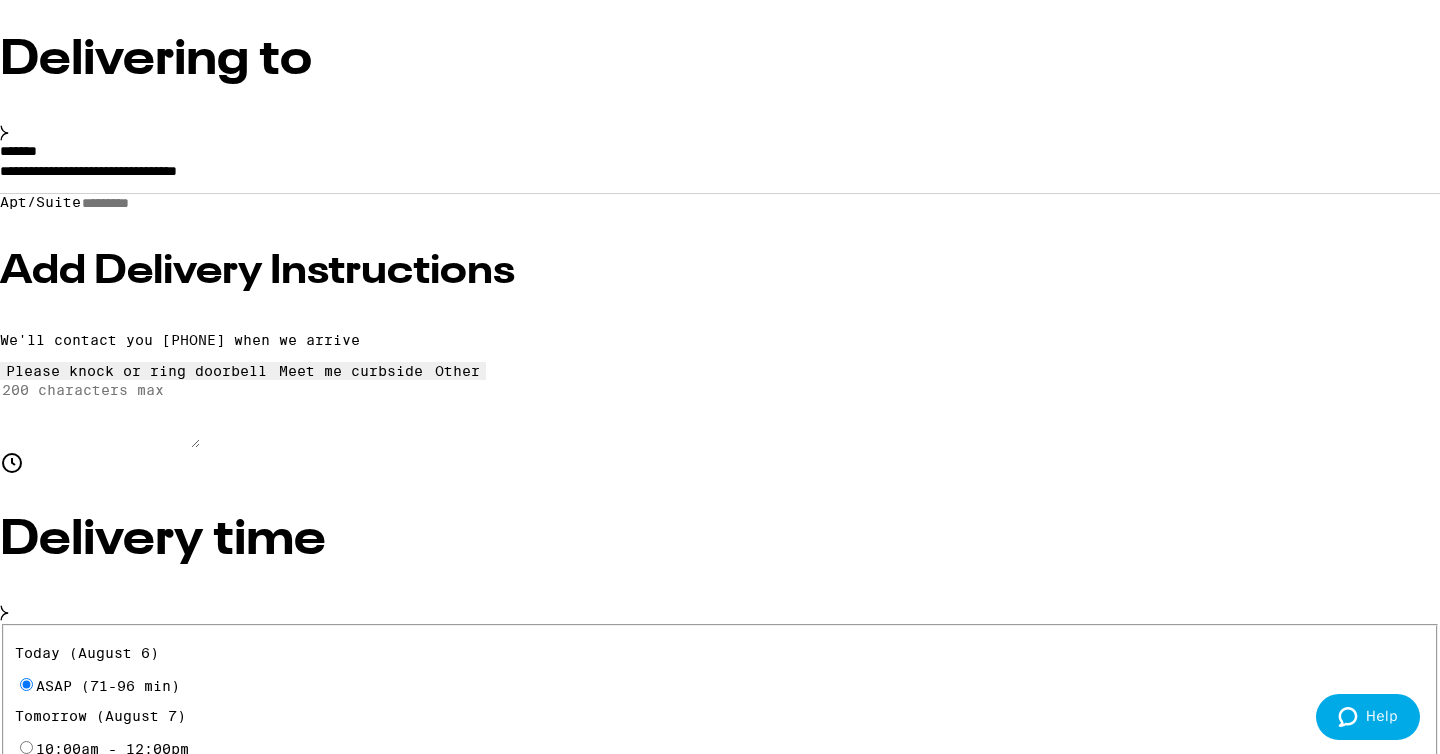 type on "5" 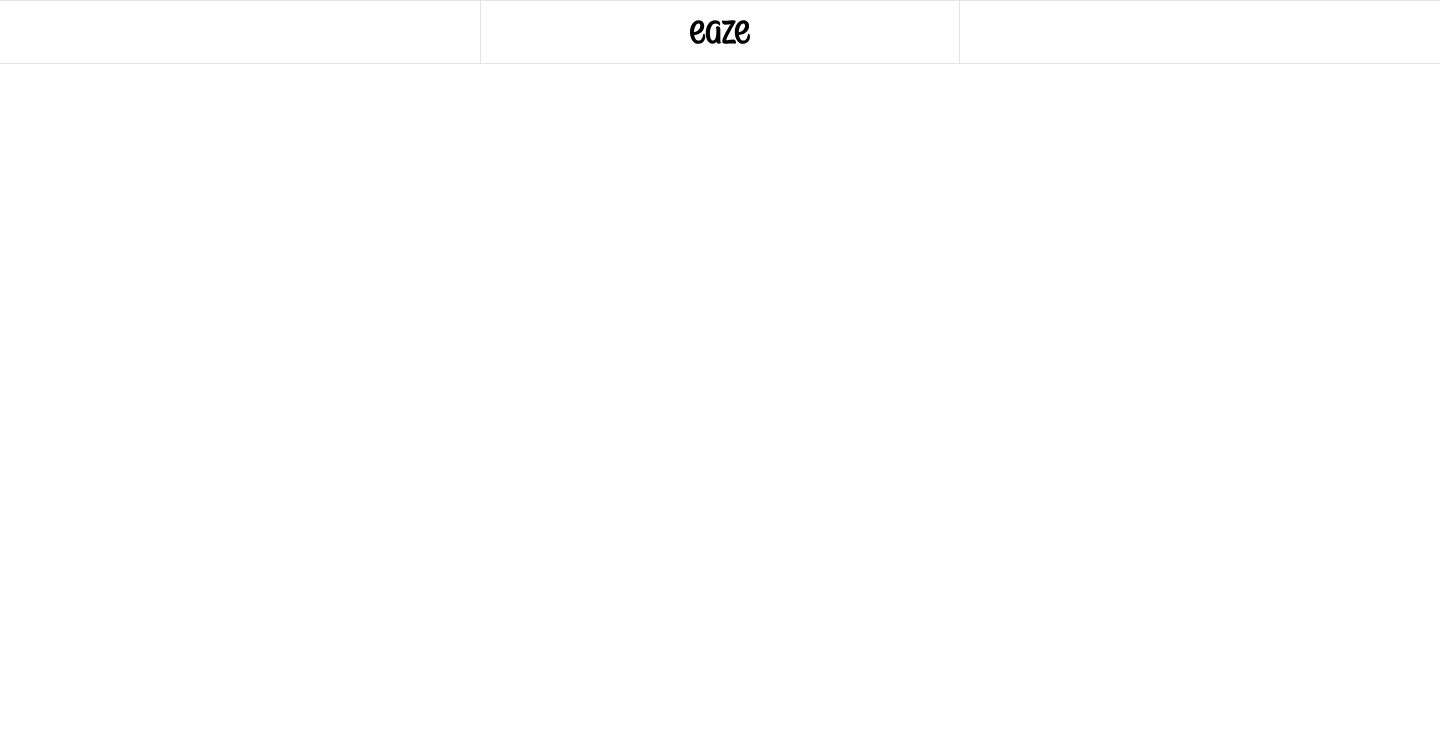 scroll, scrollTop: 0, scrollLeft: 0, axis: both 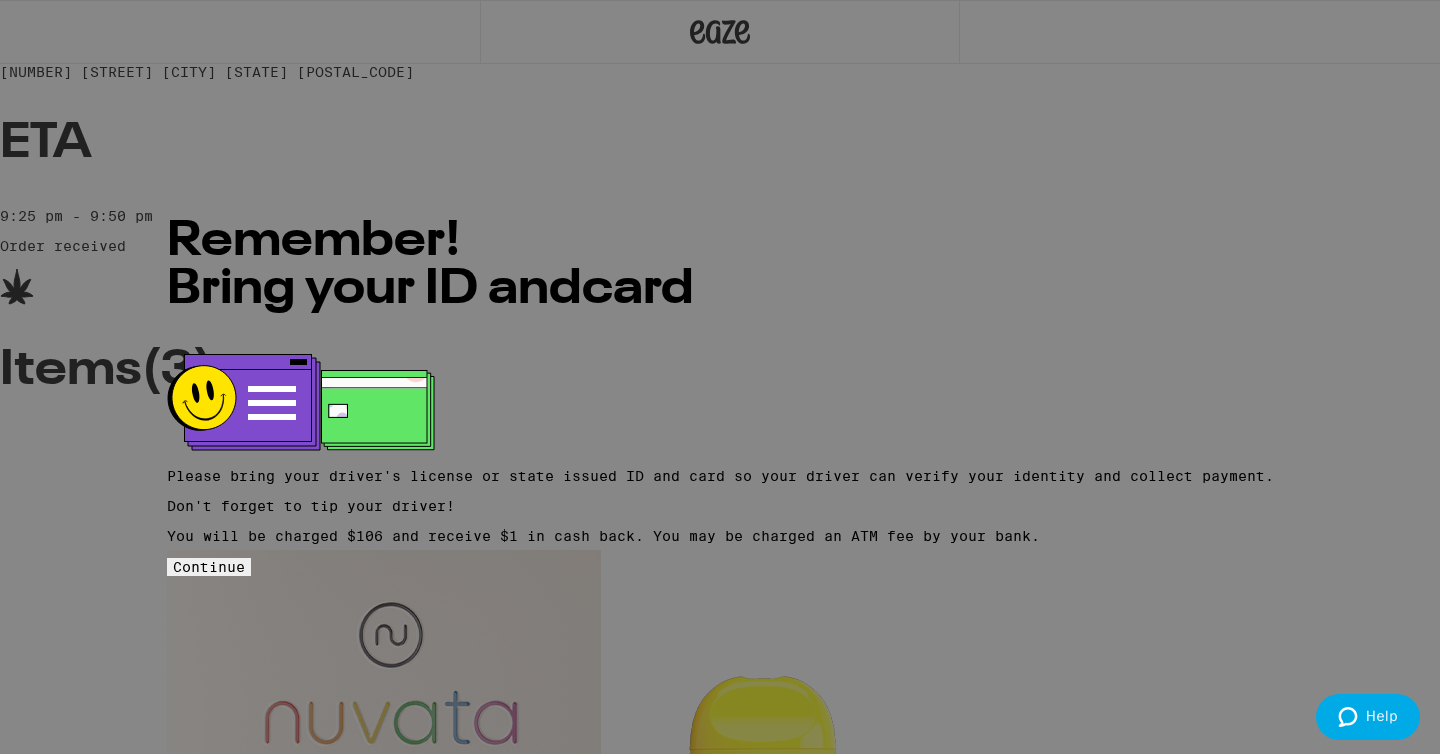 click on "Continue" at bounding box center (209, 567) 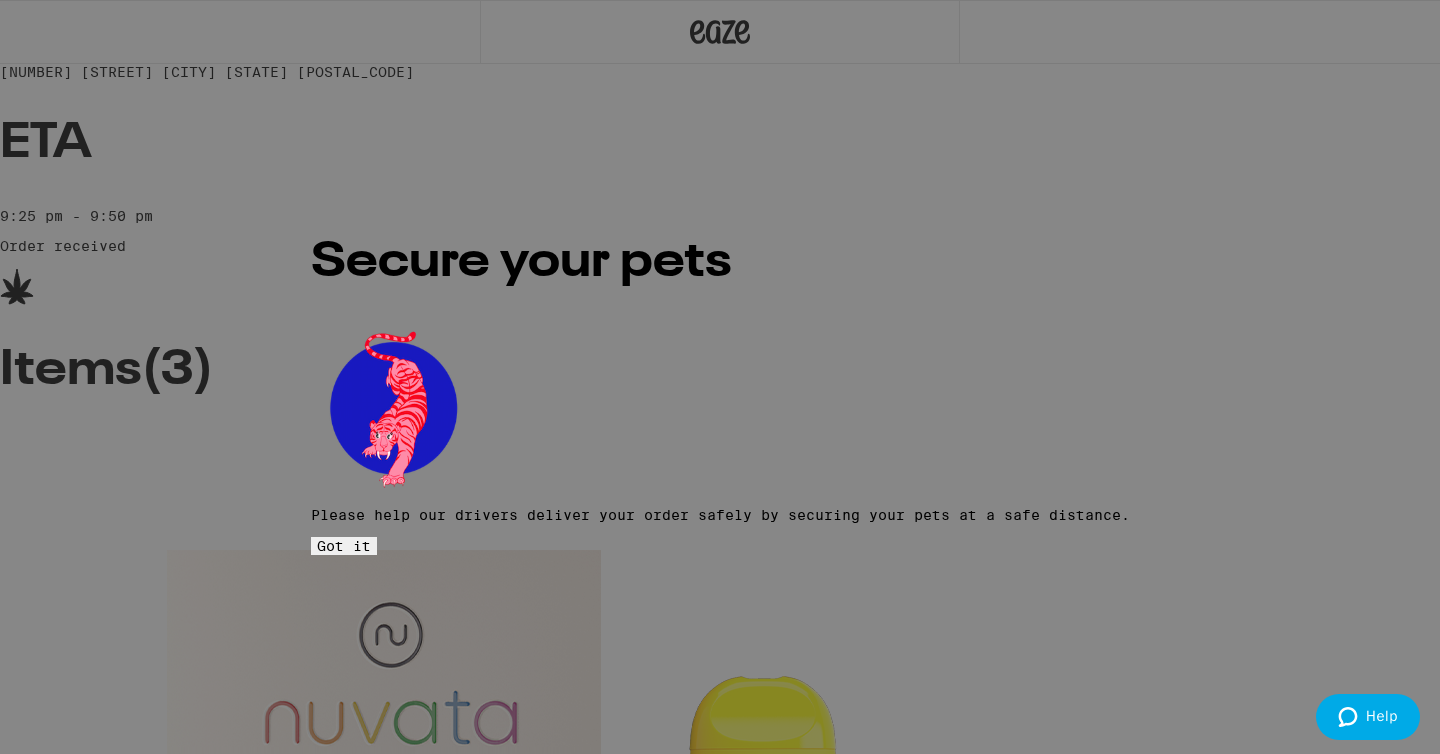 click on "Got it" at bounding box center (344, 546) 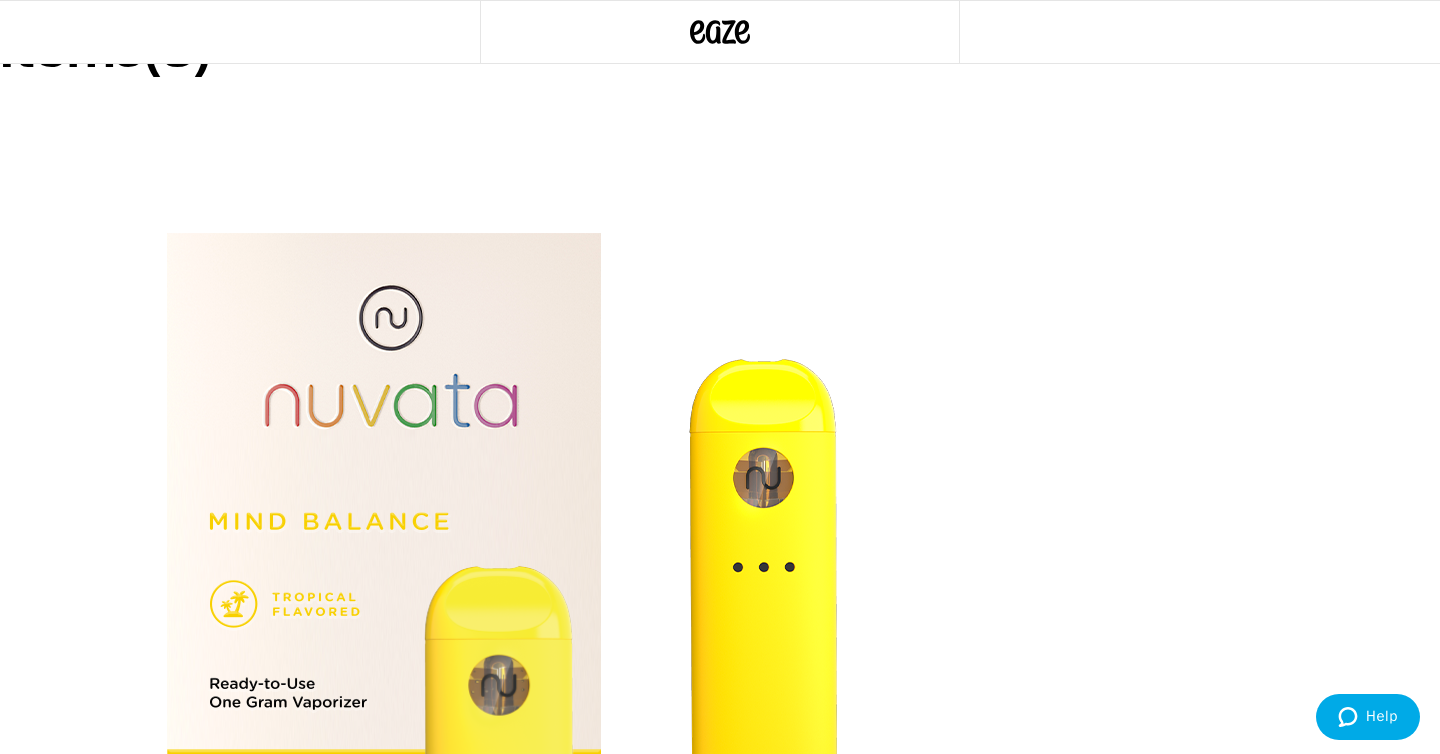 scroll, scrollTop: 0, scrollLeft: 0, axis: both 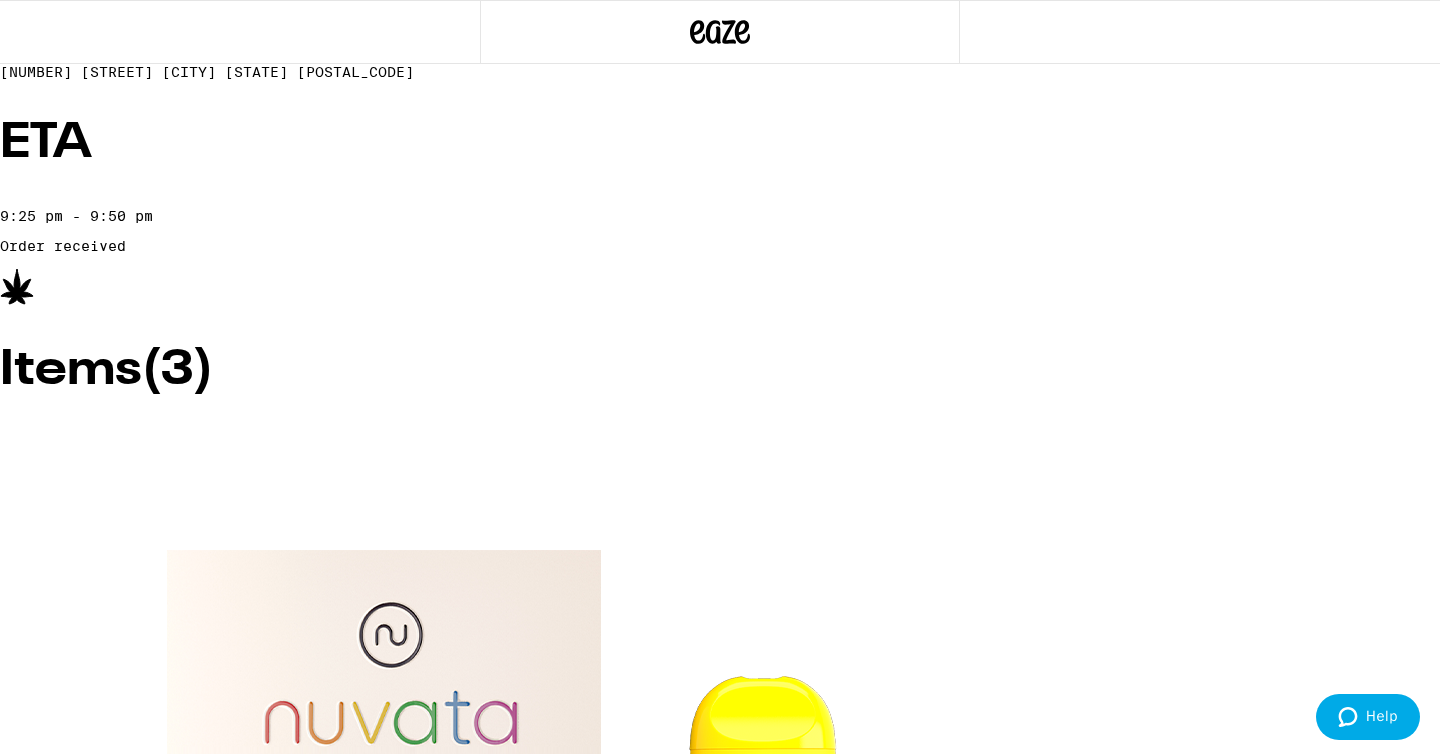 click 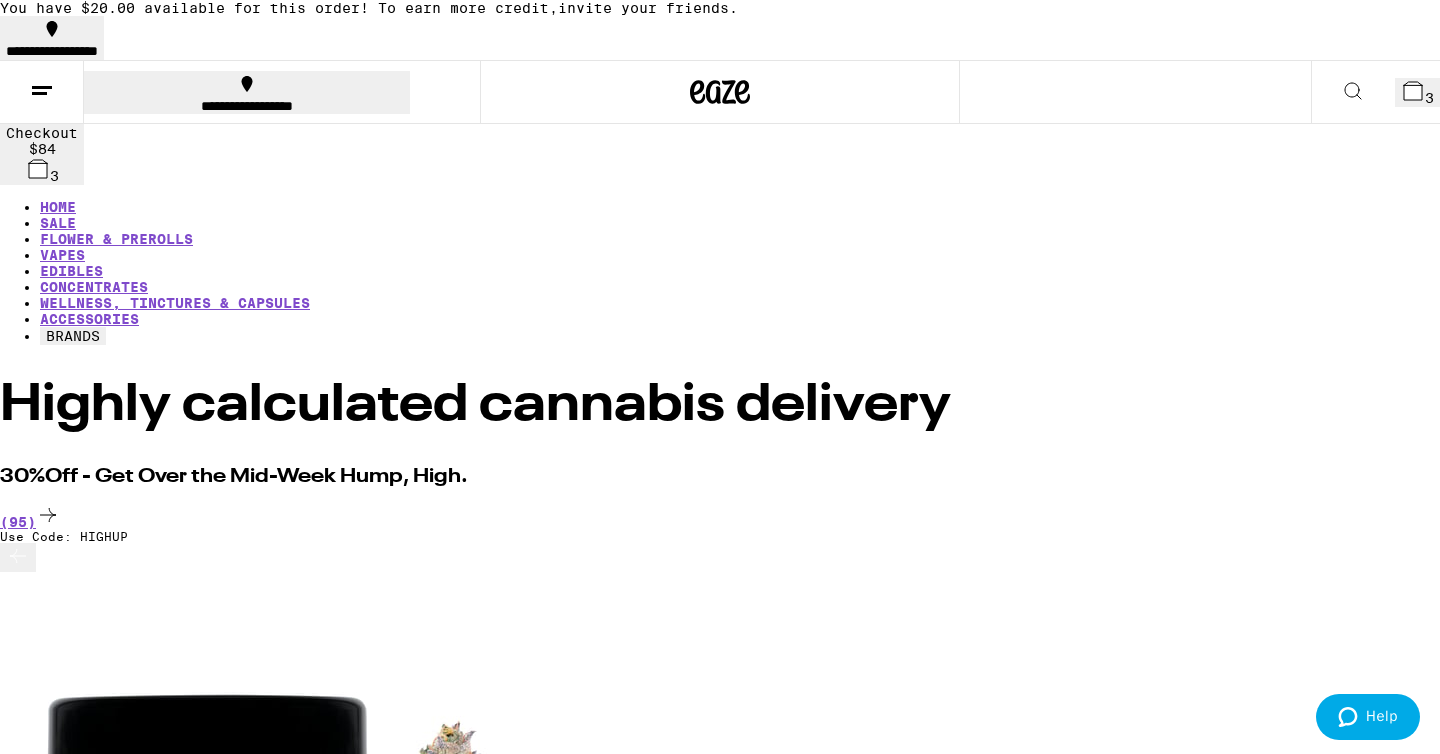 click 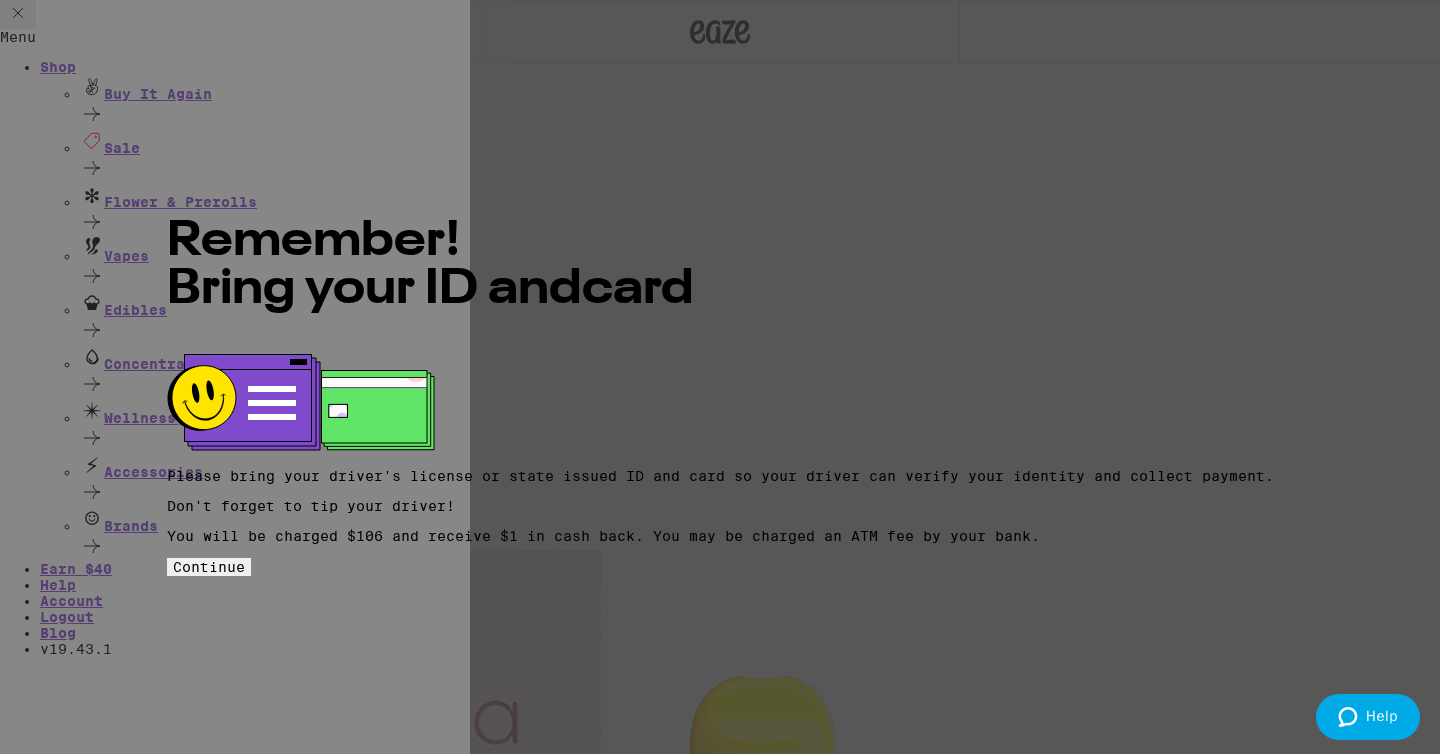 click on "Remember! Bring your ID and card Please bring your driver's license or state issued ID and card so your driver can verify your identity and collect payment. Don't forget to tip your driver! You will be charged $106 and receive $1 in cash back. You may be charged an ATM fee by your bank. Continue" at bounding box center (720, 377) 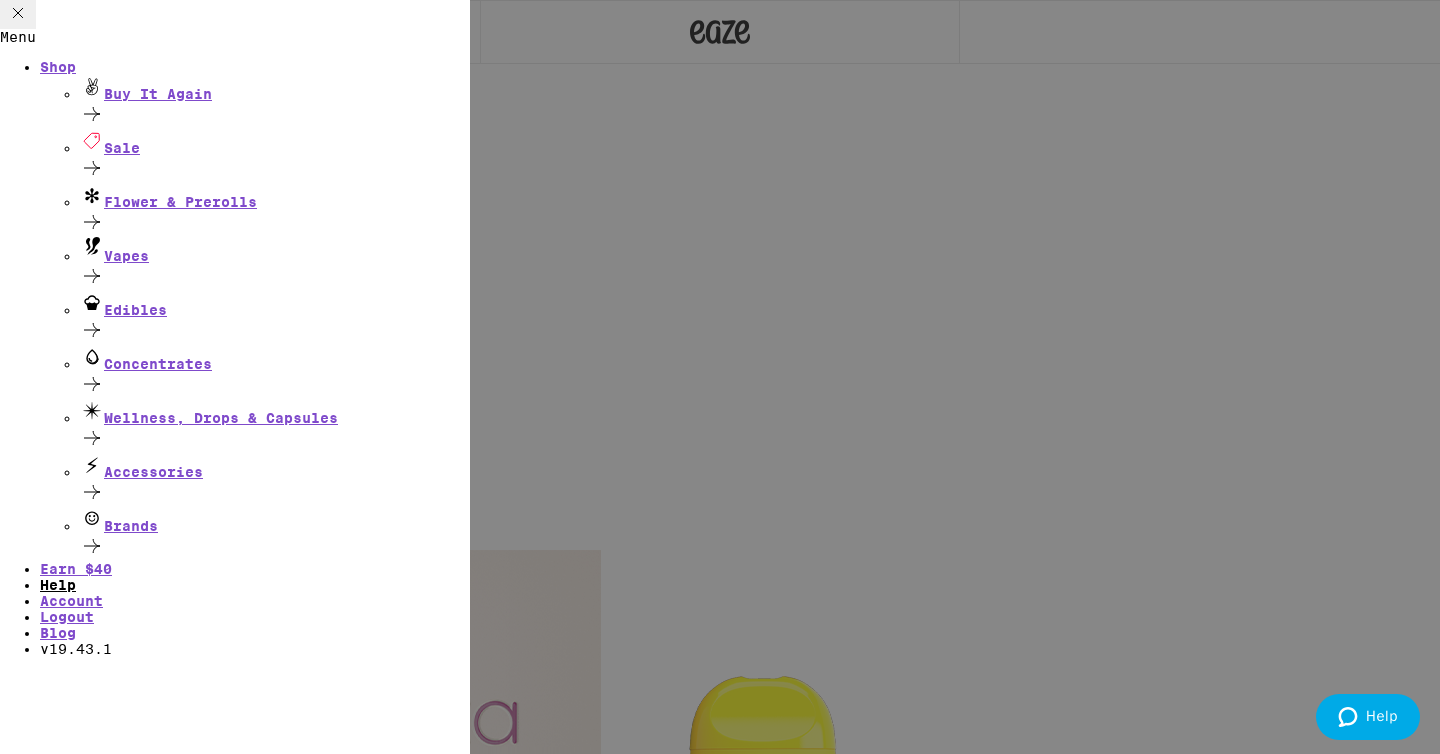 click on "Help" at bounding box center (58, 585) 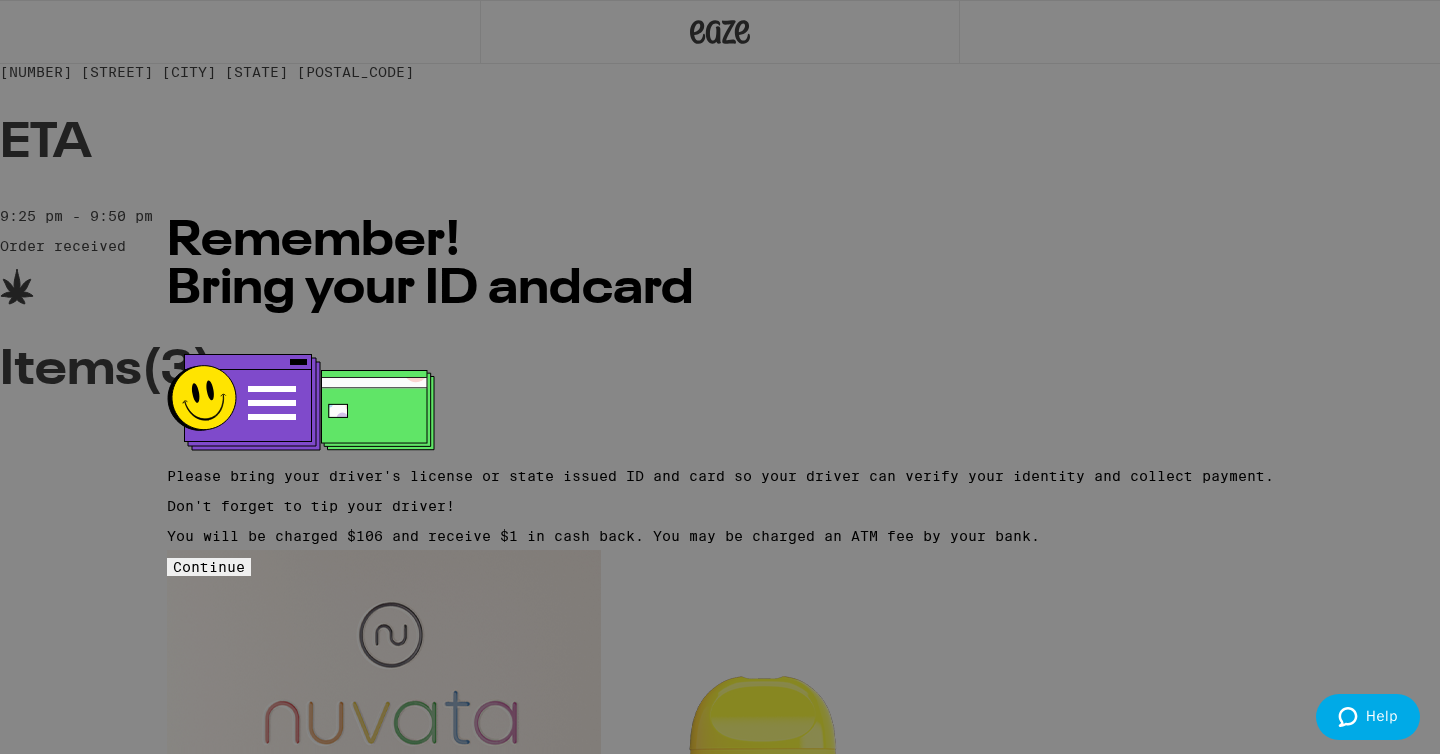 click on "Remember! Bring your ID and card Please bring your driver's license or state issued ID and card so your driver can verify your identity and collect payment. Don't forget to tip your driver! You will be charged $106 and receive $1 in cash back. You may be charged an ATM fee by your bank. Continue" at bounding box center (720, 377) 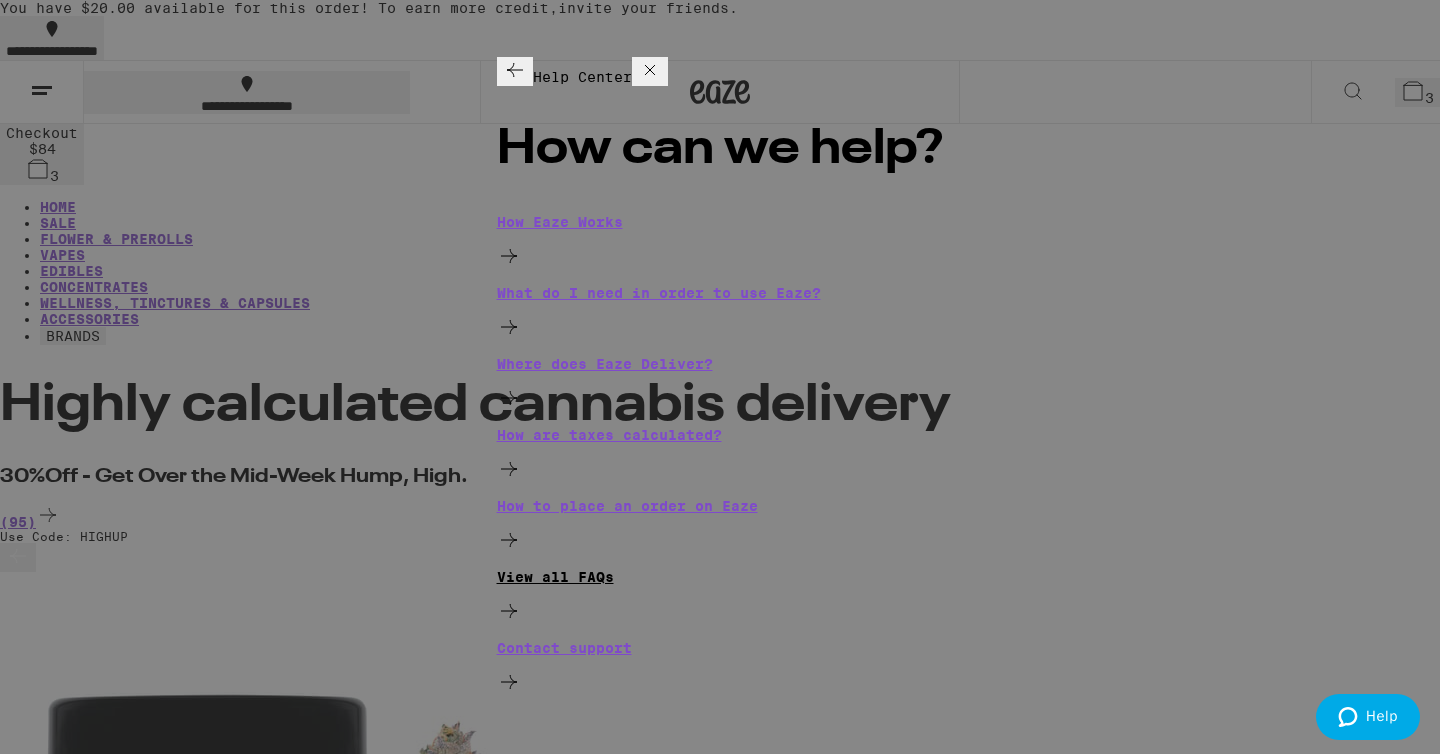 click on "View all FAQs" at bounding box center [720, 597] 